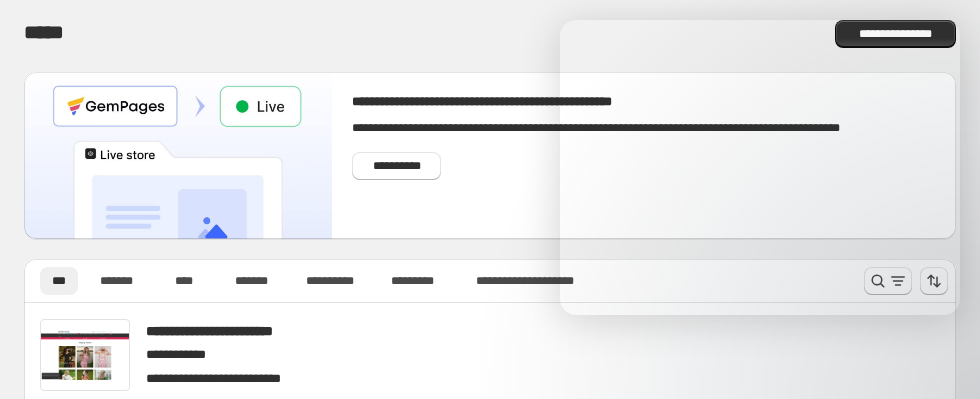 scroll, scrollTop: 0, scrollLeft: 0, axis: both 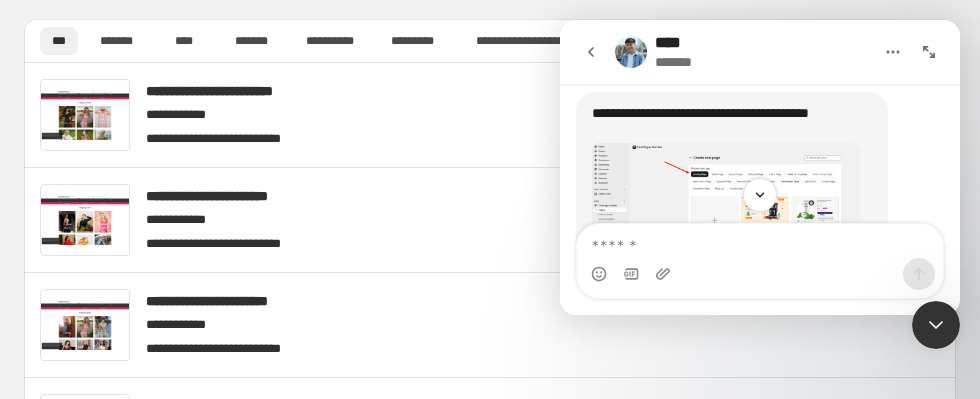 click at bounding box center [760, 195] 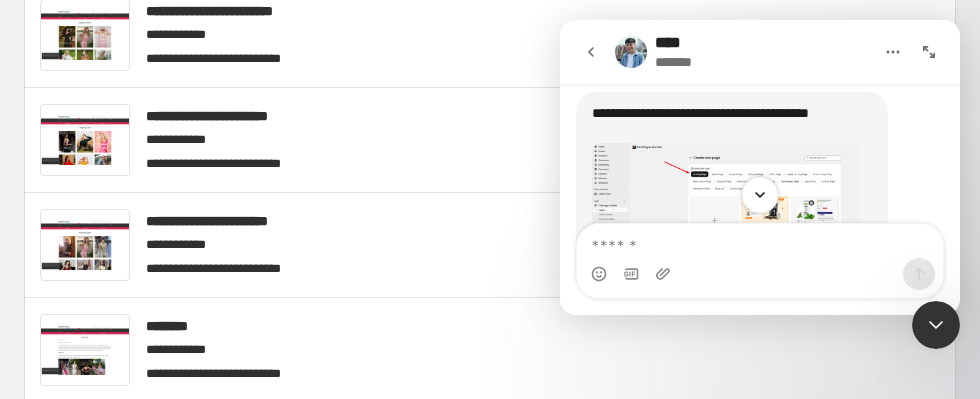 click 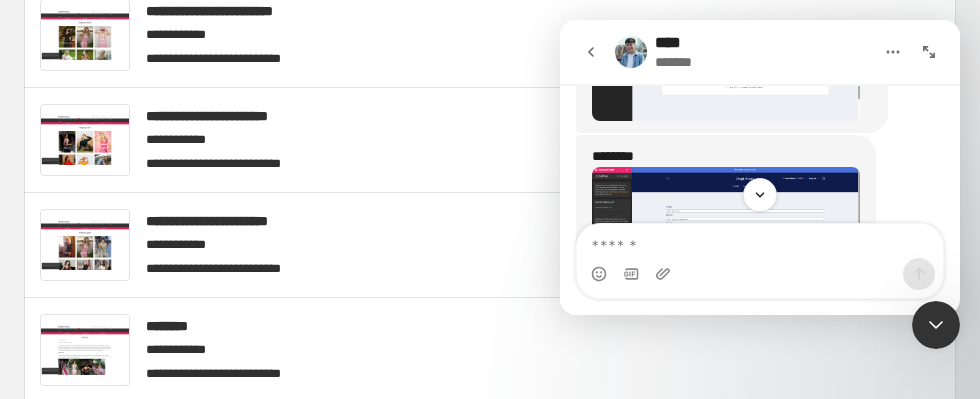 scroll, scrollTop: 1964, scrollLeft: 0, axis: vertical 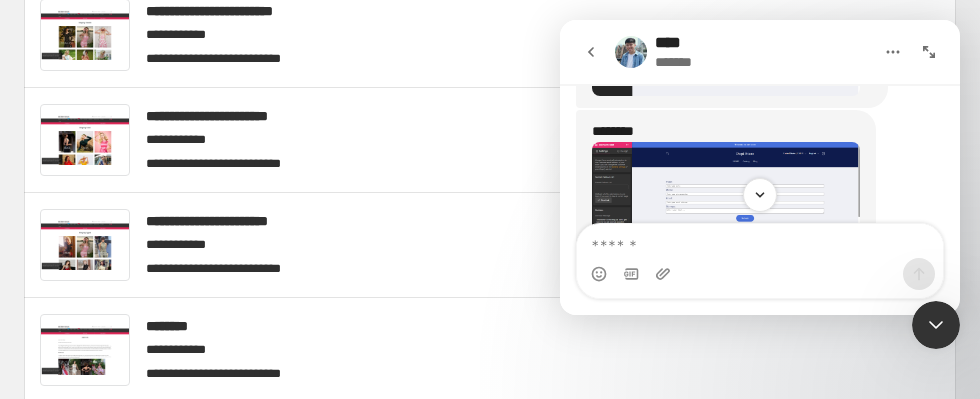 click at bounding box center (726, 41) 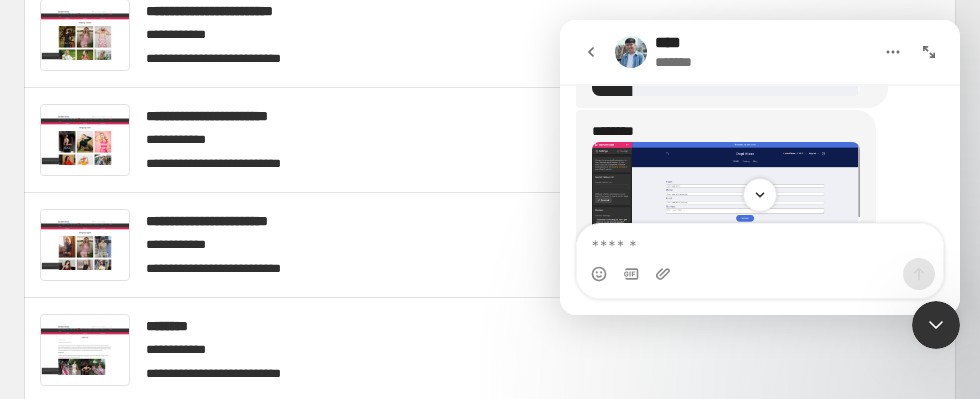 scroll, scrollTop: 0, scrollLeft: 0, axis: both 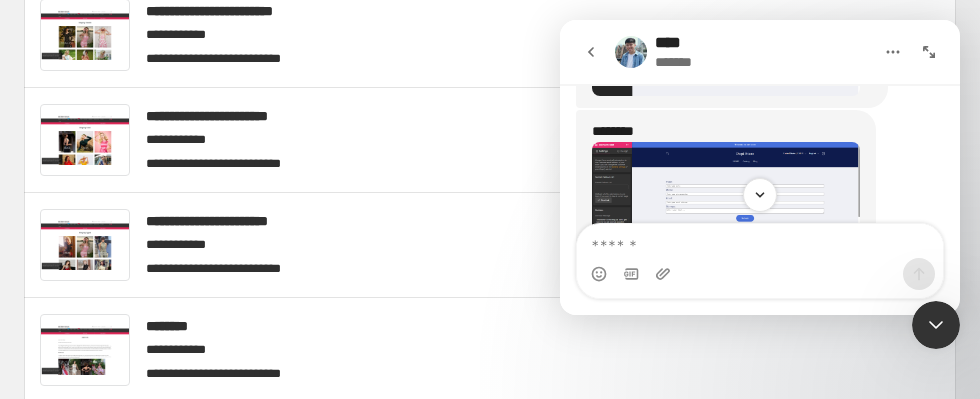 click at bounding box center (490, 219) 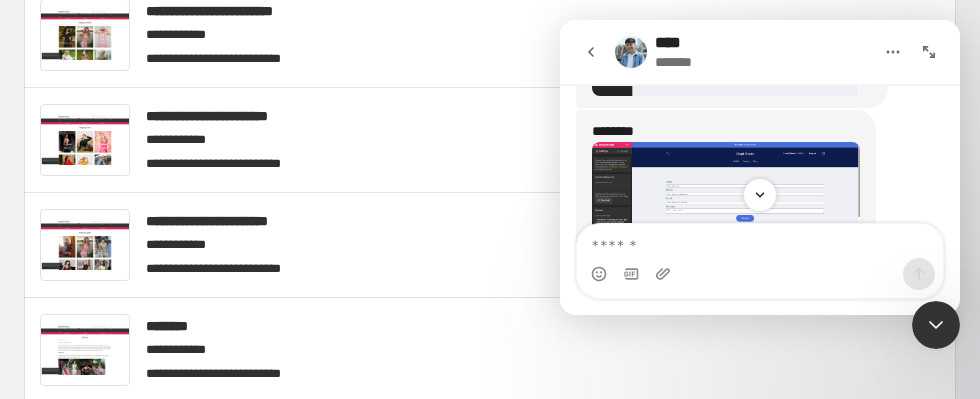 click 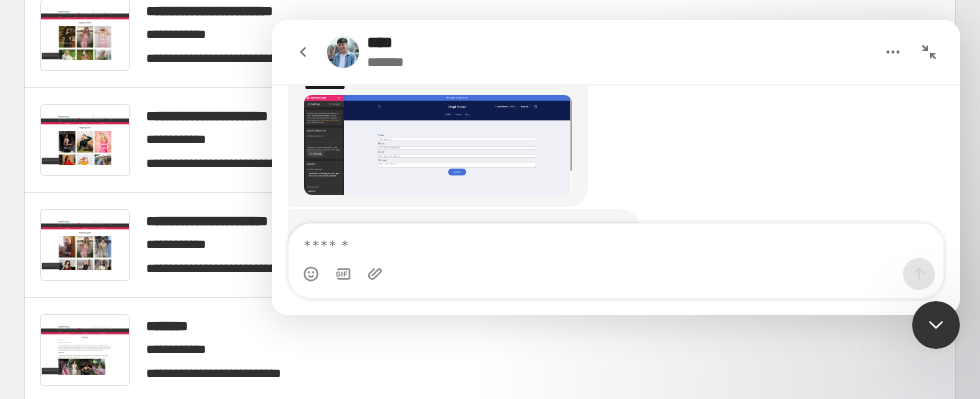 scroll, scrollTop: 1533, scrollLeft: 0, axis: vertical 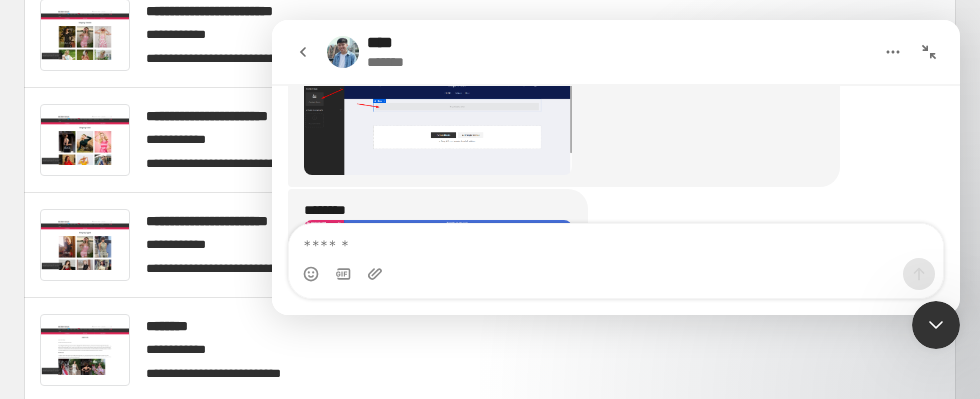 click at bounding box center (438, 119) 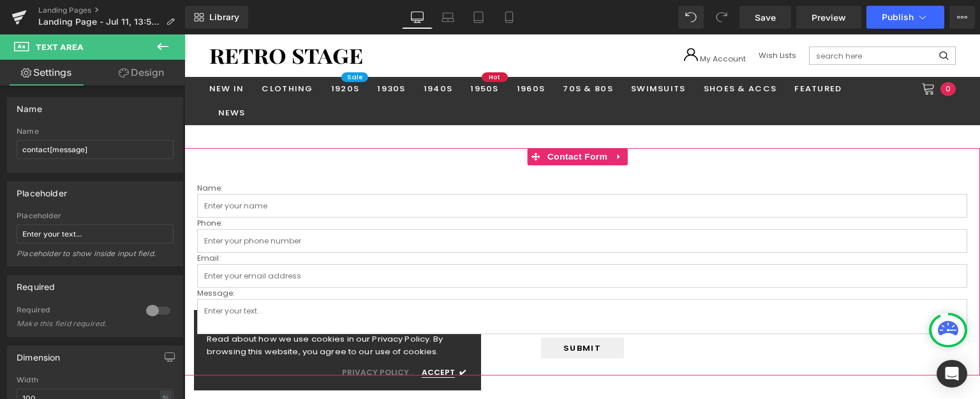 scroll, scrollTop: 0, scrollLeft: 0, axis: both 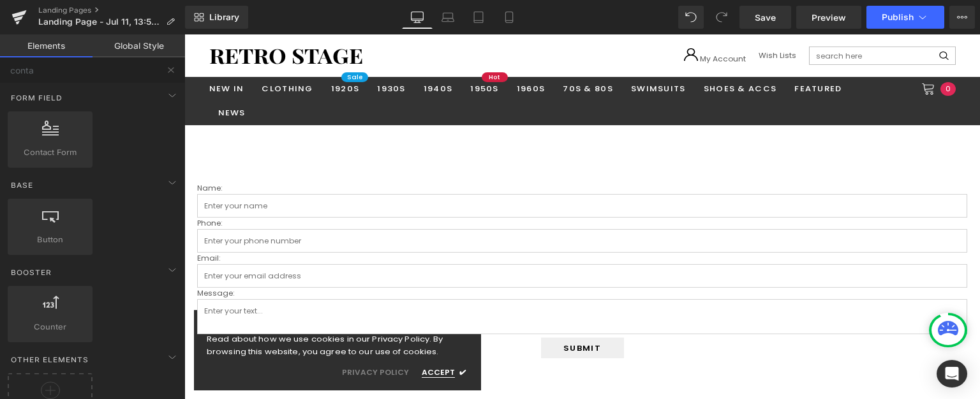click at bounding box center [490, 199] 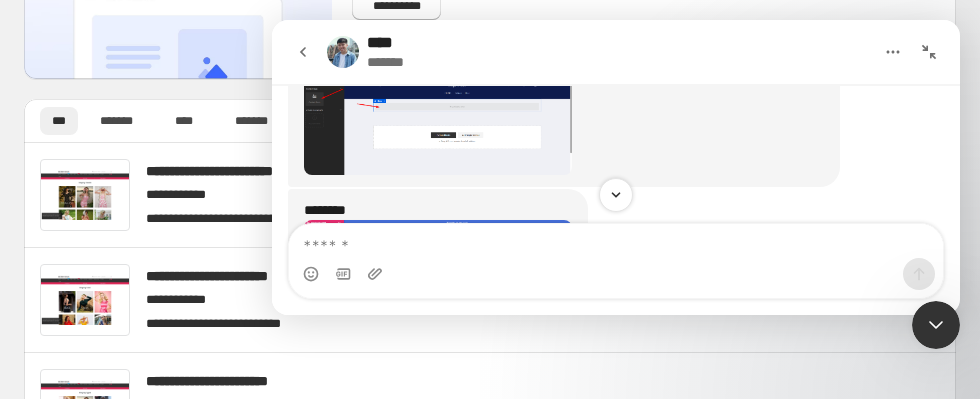 click at bounding box center (438, 119) 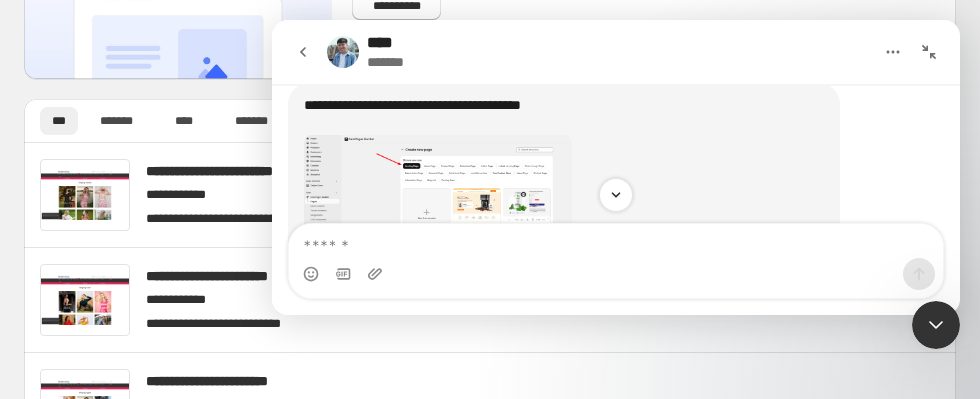 scroll, scrollTop: 1293, scrollLeft: 0, axis: vertical 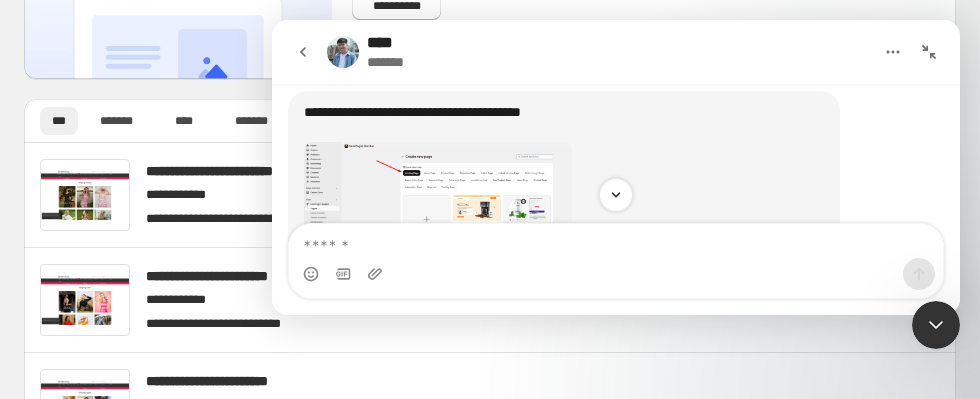 click at bounding box center (438, 213) 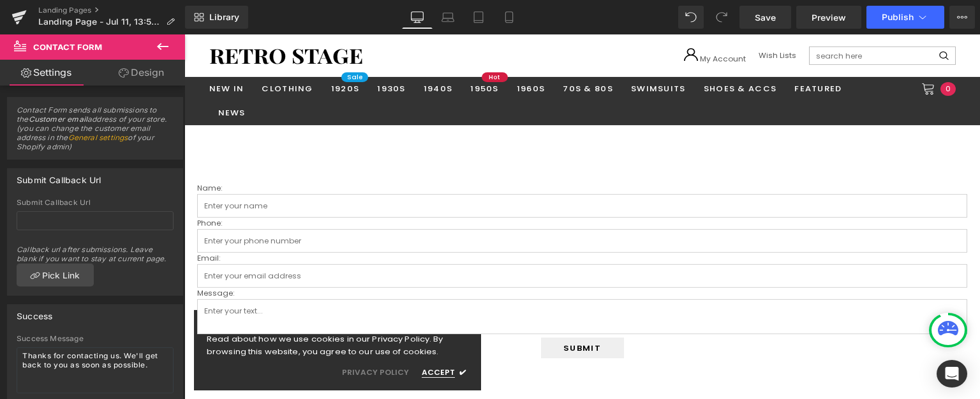scroll, scrollTop: 0, scrollLeft: 0, axis: both 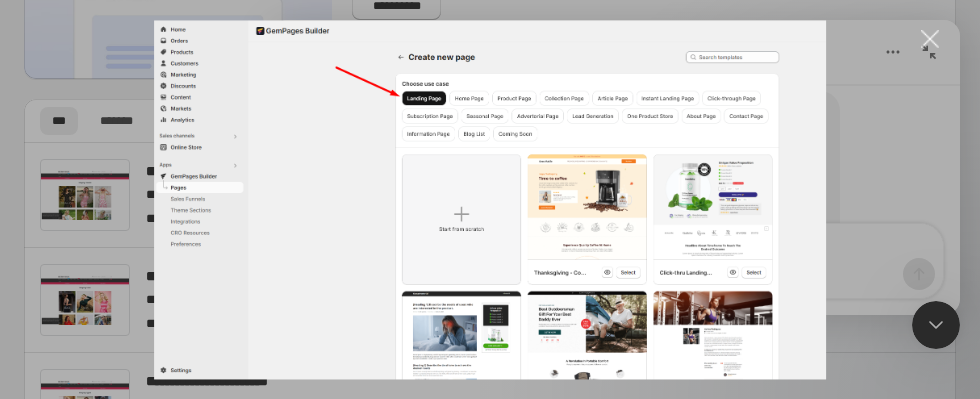 click at bounding box center [490, 199] 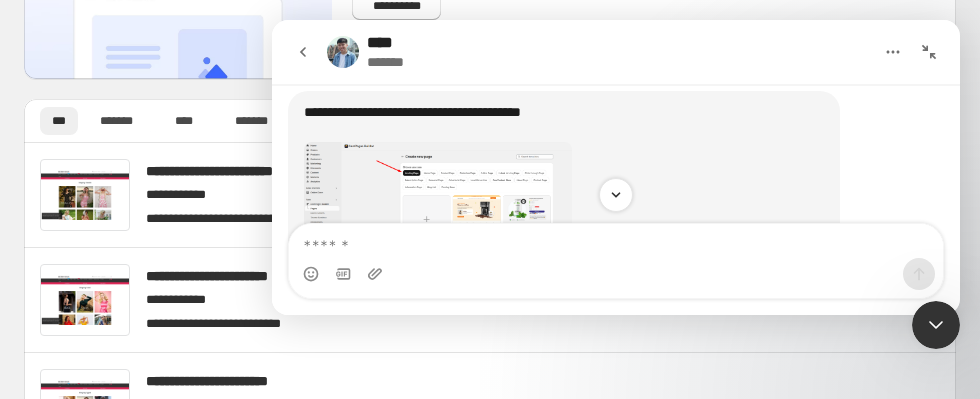 scroll, scrollTop: 1332, scrollLeft: 0, axis: vertical 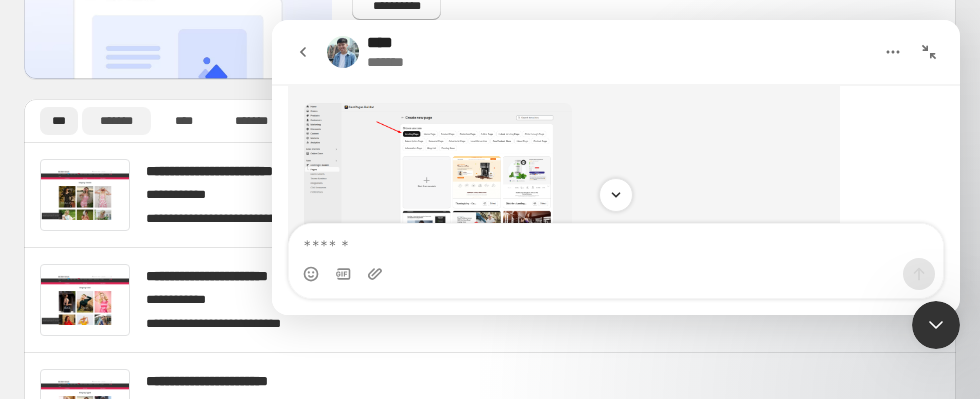 click on "*******" at bounding box center (116, 121) 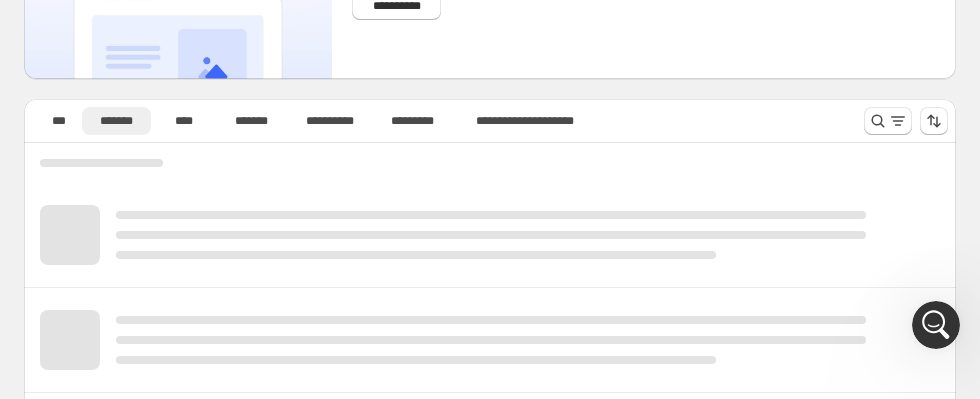 scroll, scrollTop: 0, scrollLeft: 0, axis: both 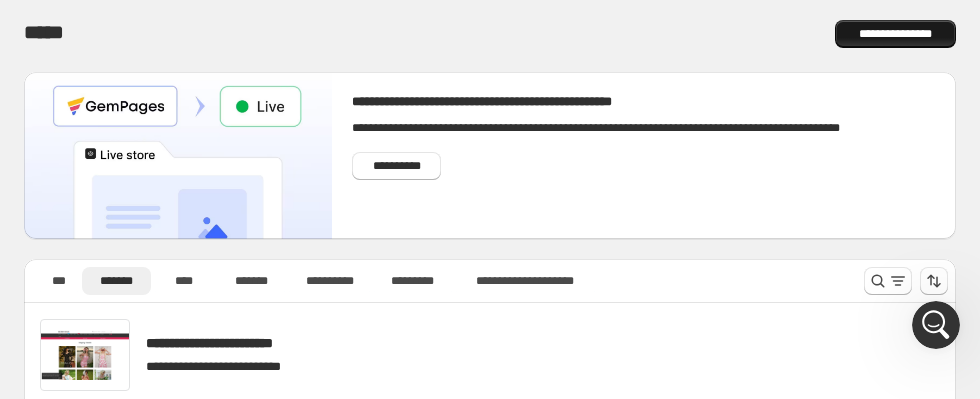 click on "**********" at bounding box center (896, 34) 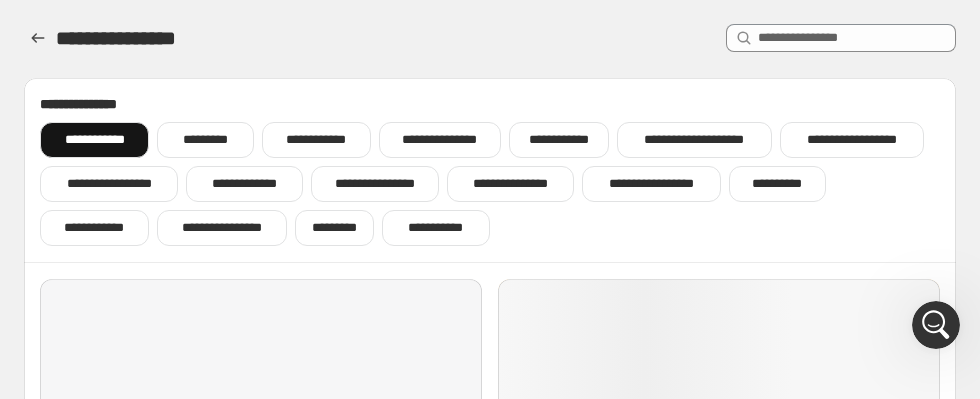 click 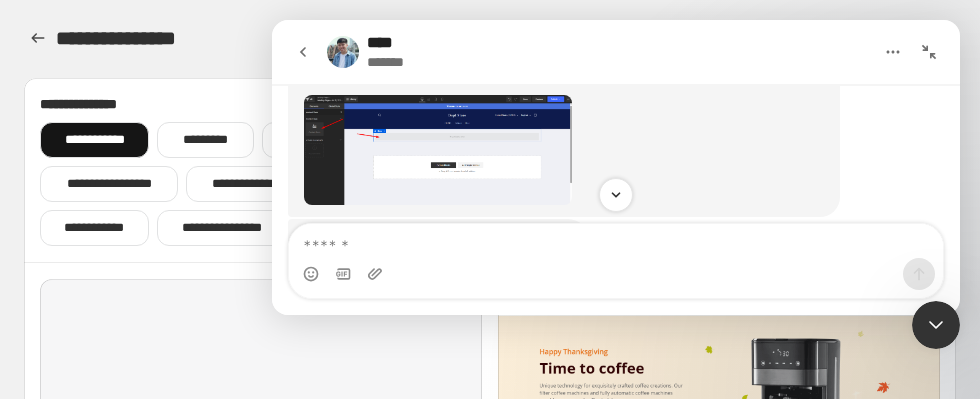 scroll, scrollTop: 1513, scrollLeft: 0, axis: vertical 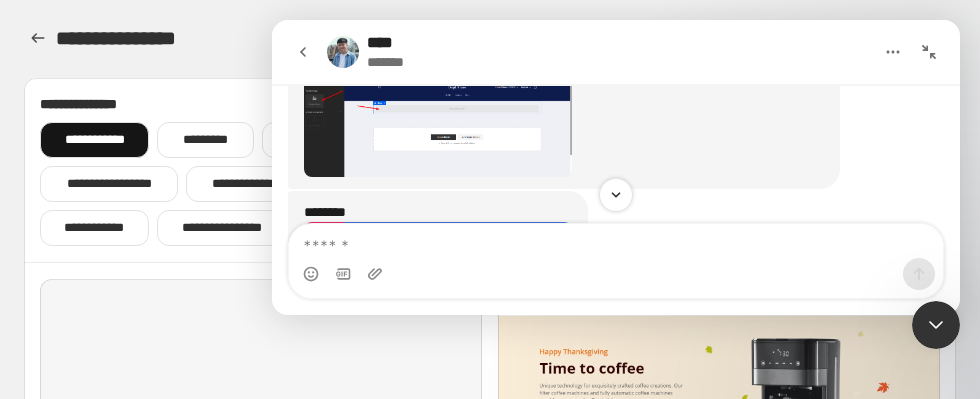 click at bounding box center (438, 121) 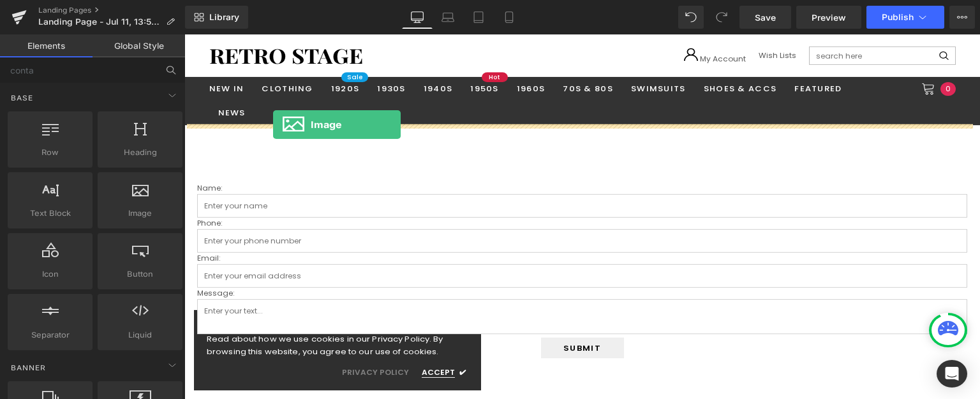 scroll, scrollTop: 0, scrollLeft: 0, axis: both 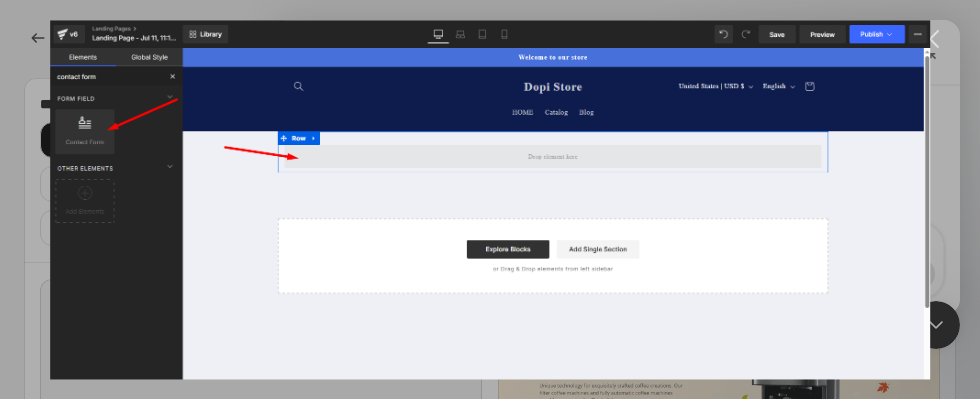 click at bounding box center (490, 199) 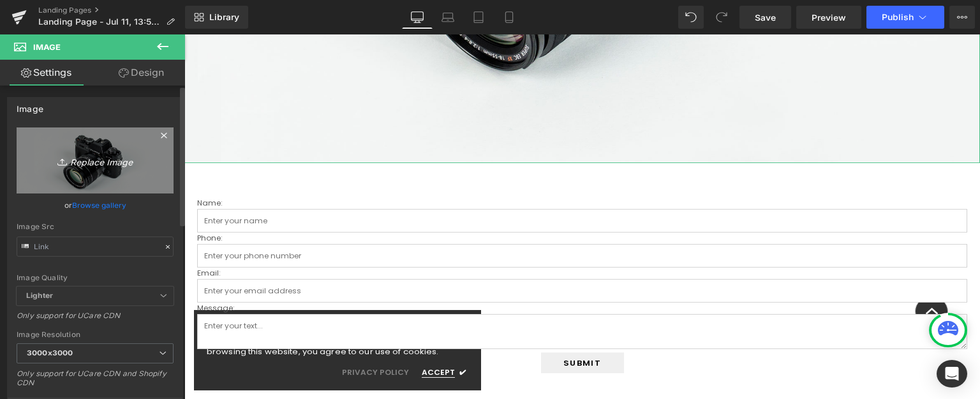 scroll, scrollTop: 1495, scrollLeft: 0, axis: vertical 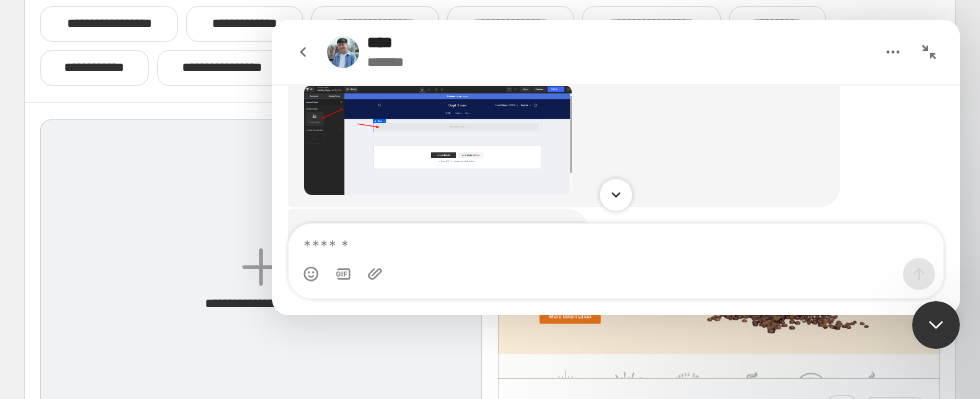 click on "**********" at bounding box center [261, 280] 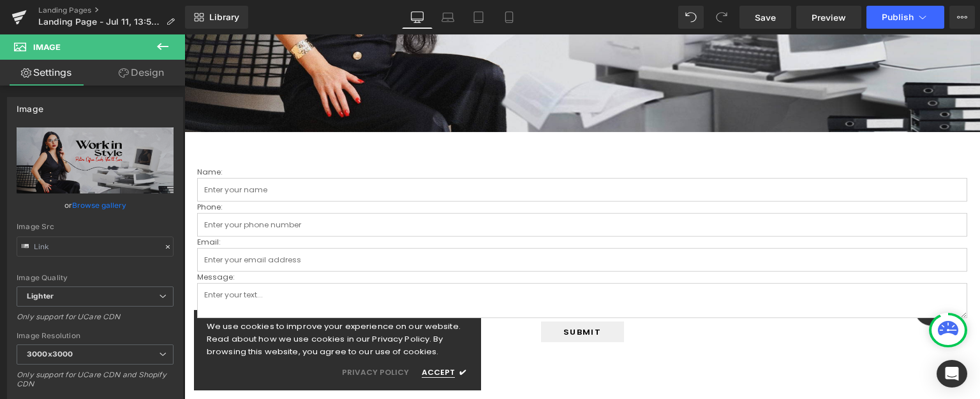 click at bounding box center [936, 325] 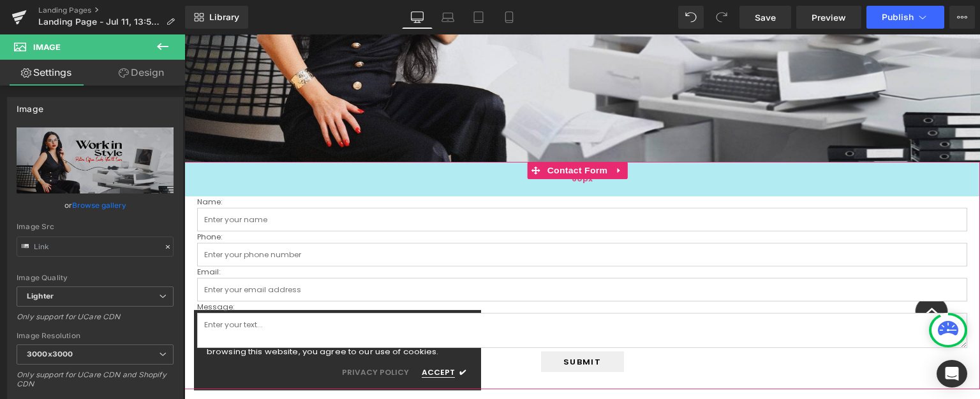 scroll, scrollTop: 80, scrollLeft: 0, axis: vertical 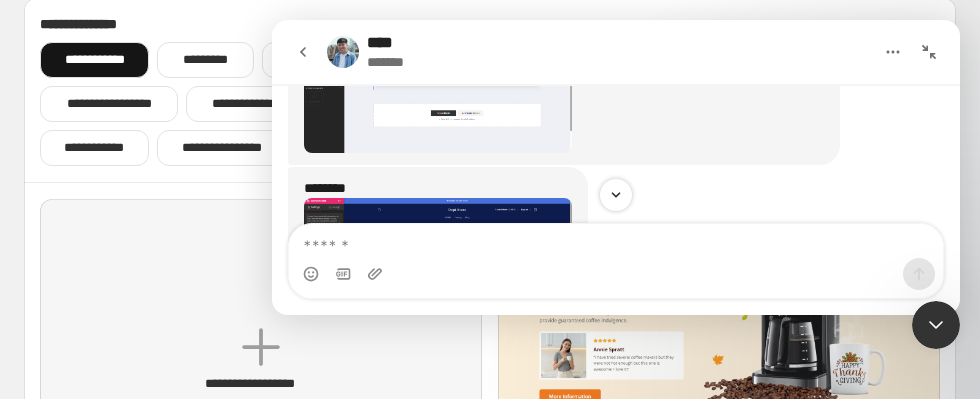 click at bounding box center (438, 97) 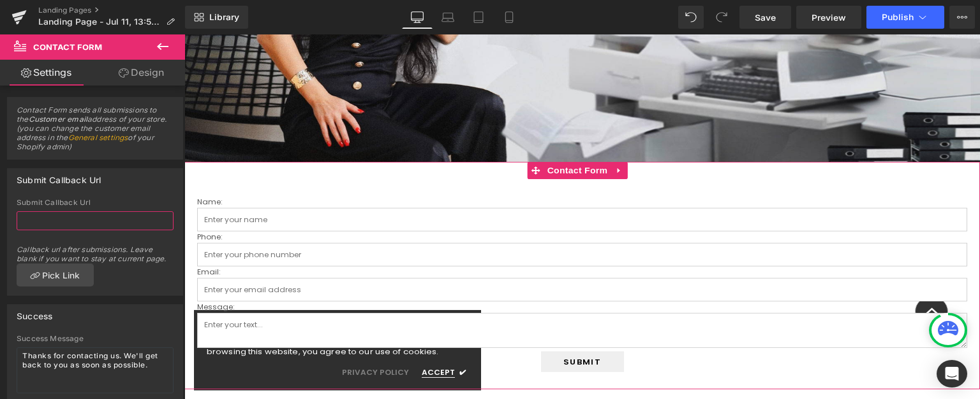 scroll, scrollTop: 0, scrollLeft: 0, axis: both 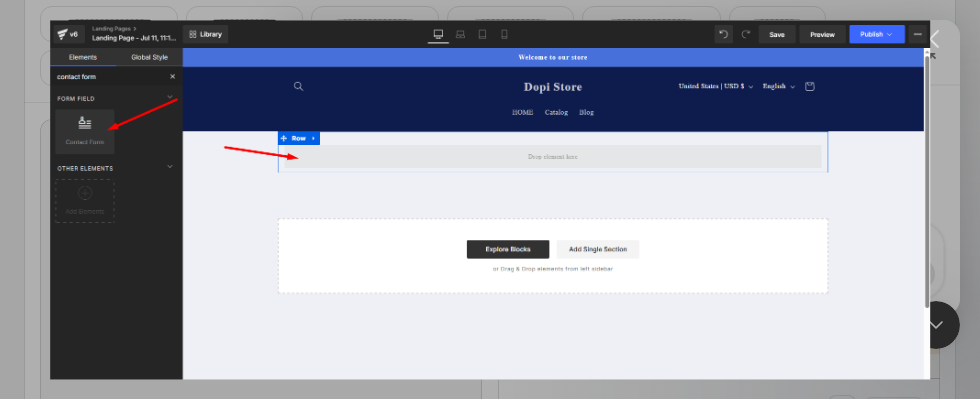 click at bounding box center [490, 199] 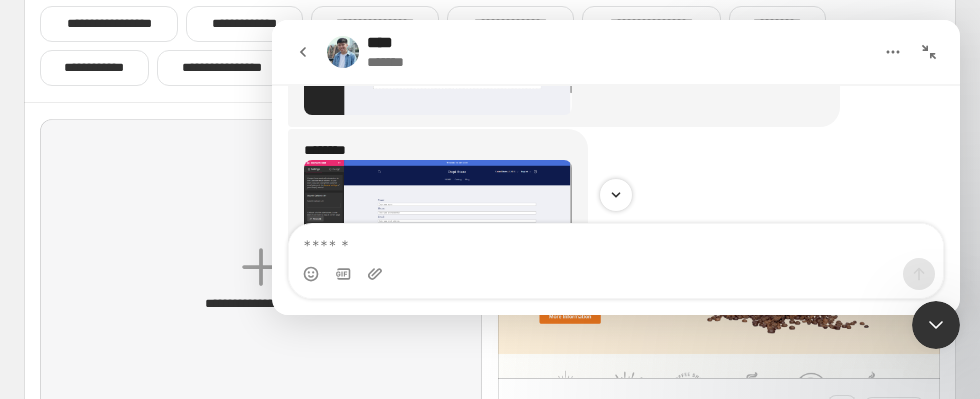 scroll, scrollTop: 1655, scrollLeft: 0, axis: vertical 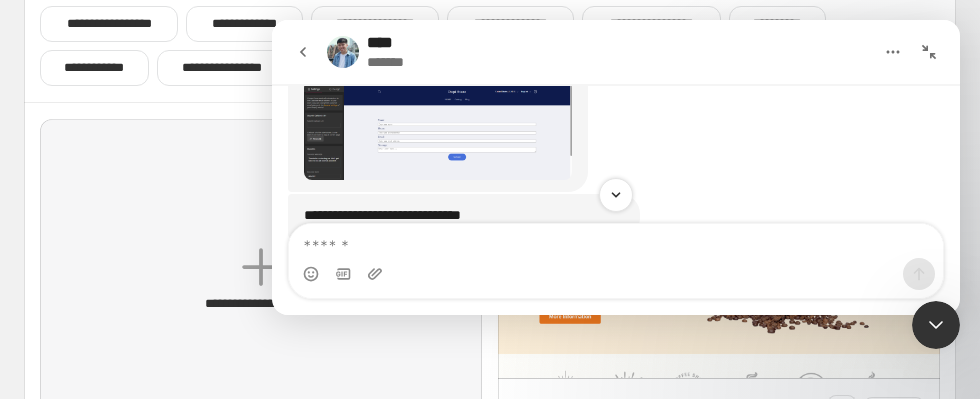 click at bounding box center [438, 130] 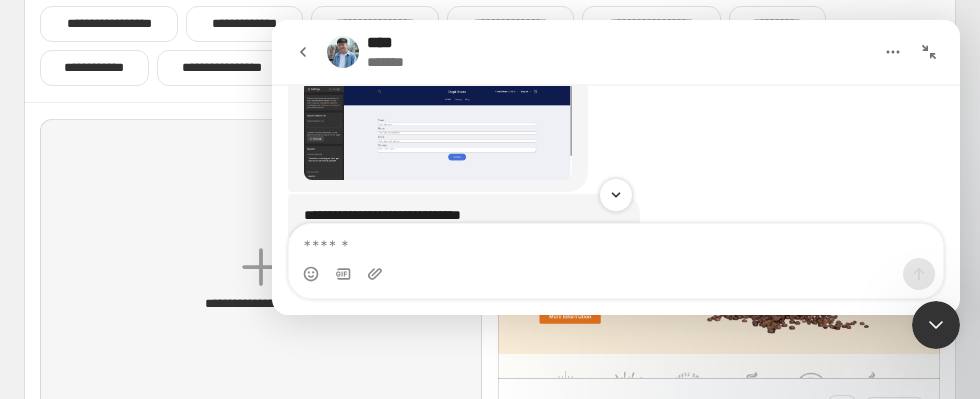 scroll, scrollTop: 0, scrollLeft: 0, axis: both 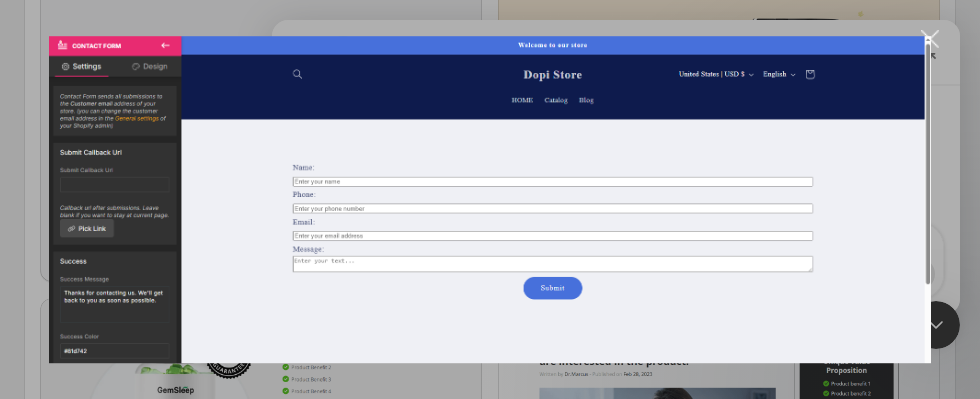 click at bounding box center (490, 200) 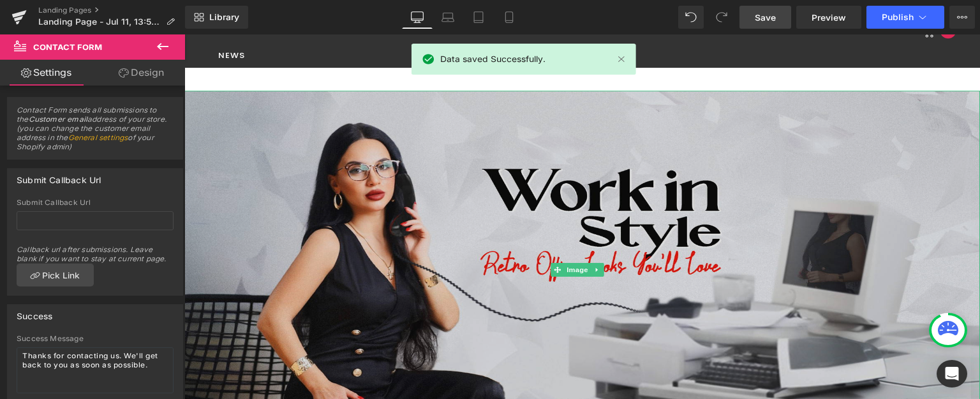 scroll, scrollTop: 1753, scrollLeft: 0, axis: vertical 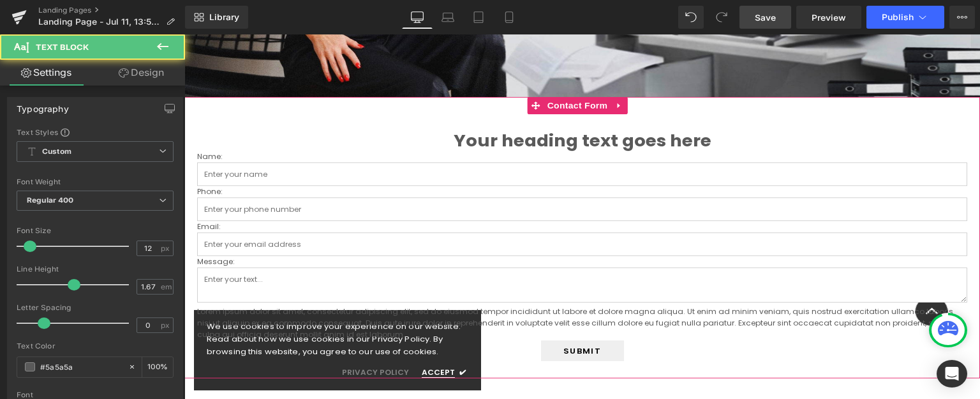 click on "*********" at bounding box center (864, 140) 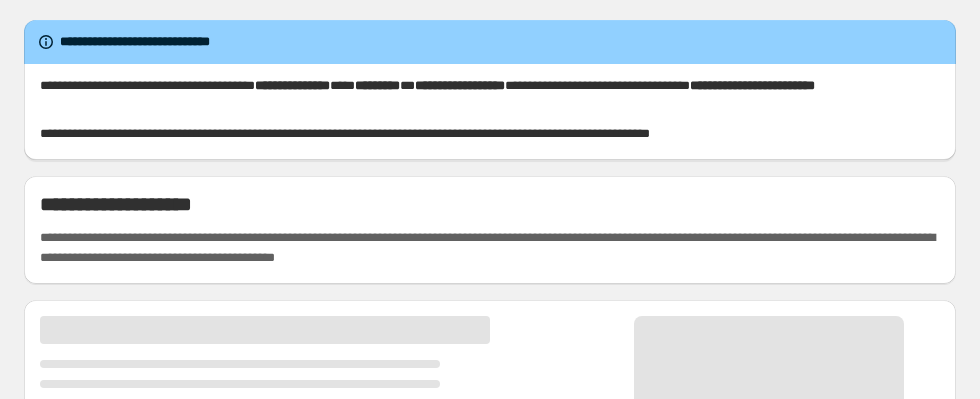 scroll, scrollTop: 0, scrollLeft: 0, axis: both 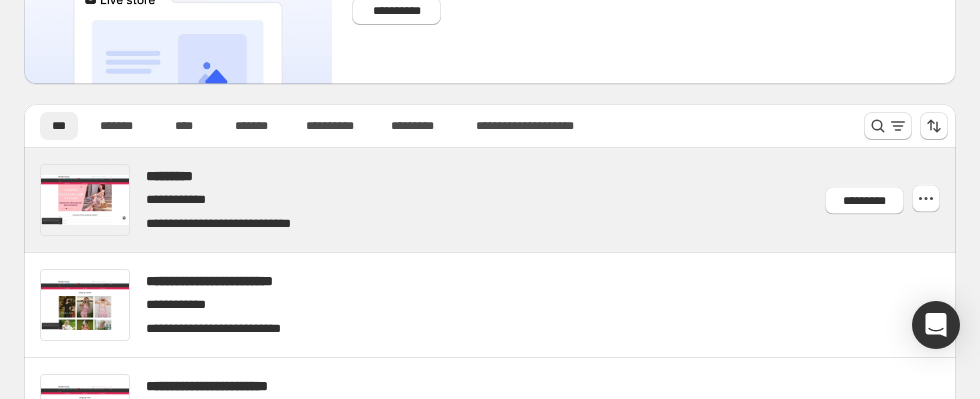 click at bounding box center (514, 200) 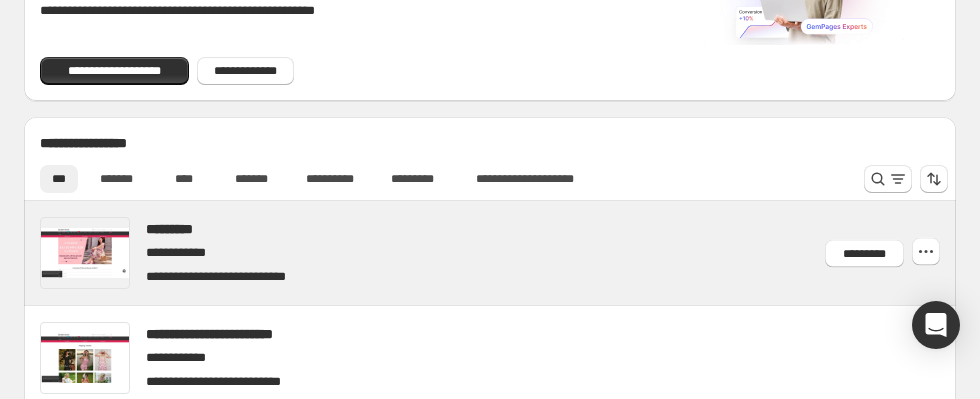 scroll, scrollTop: 875, scrollLeft: 0, axis: vertical 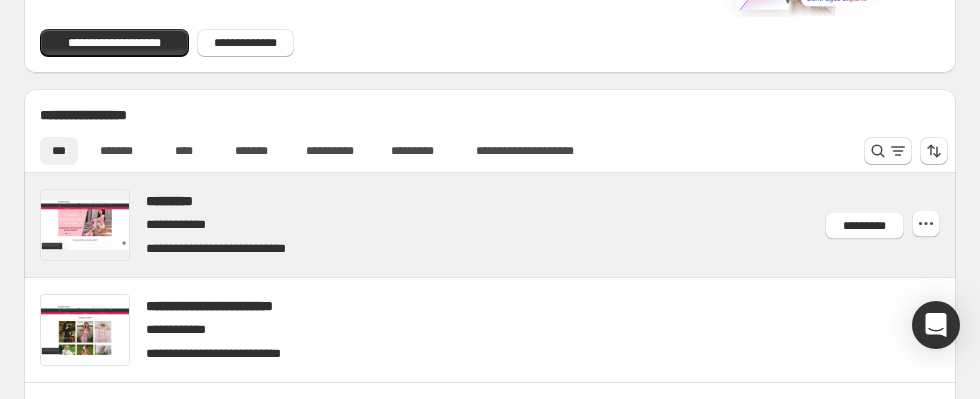 click at bounding box center [514, 225] 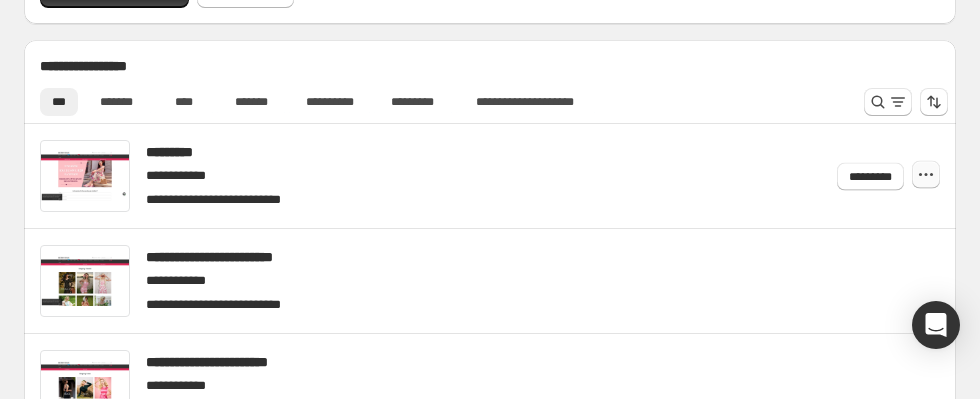 scroll, scrollTop: 923, scrollLeft: 0, axis: vertical 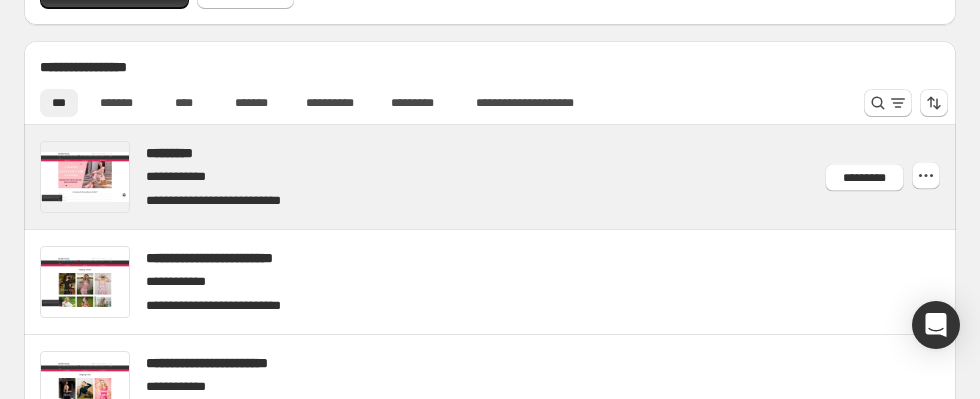click at bounding box center [514, 177] 